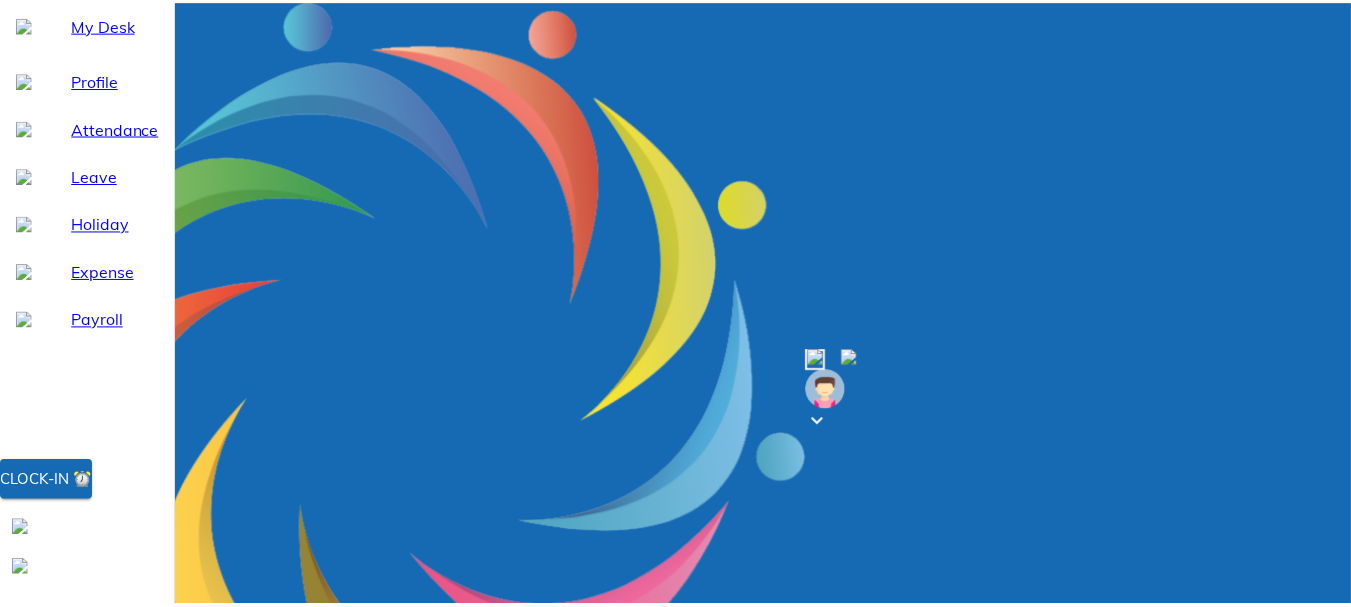 scroll, scrollTop: 0, scrollLeft: 0, axis: both 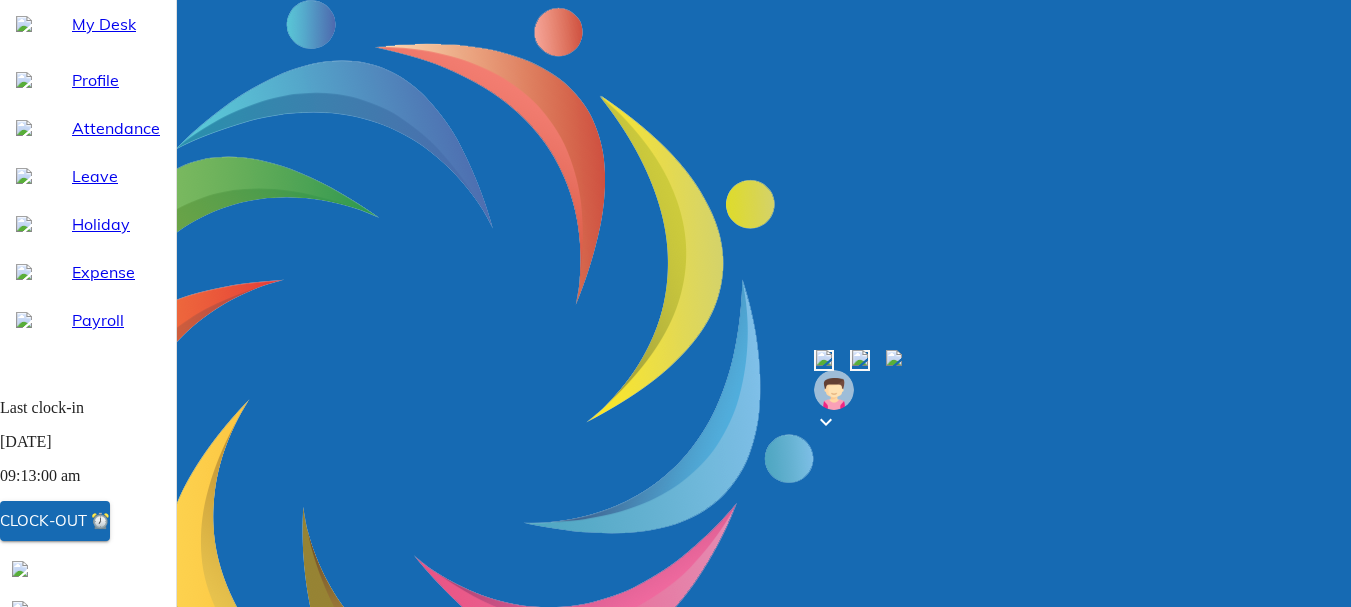 click on "Attendance" at bounding box center [116, 128] 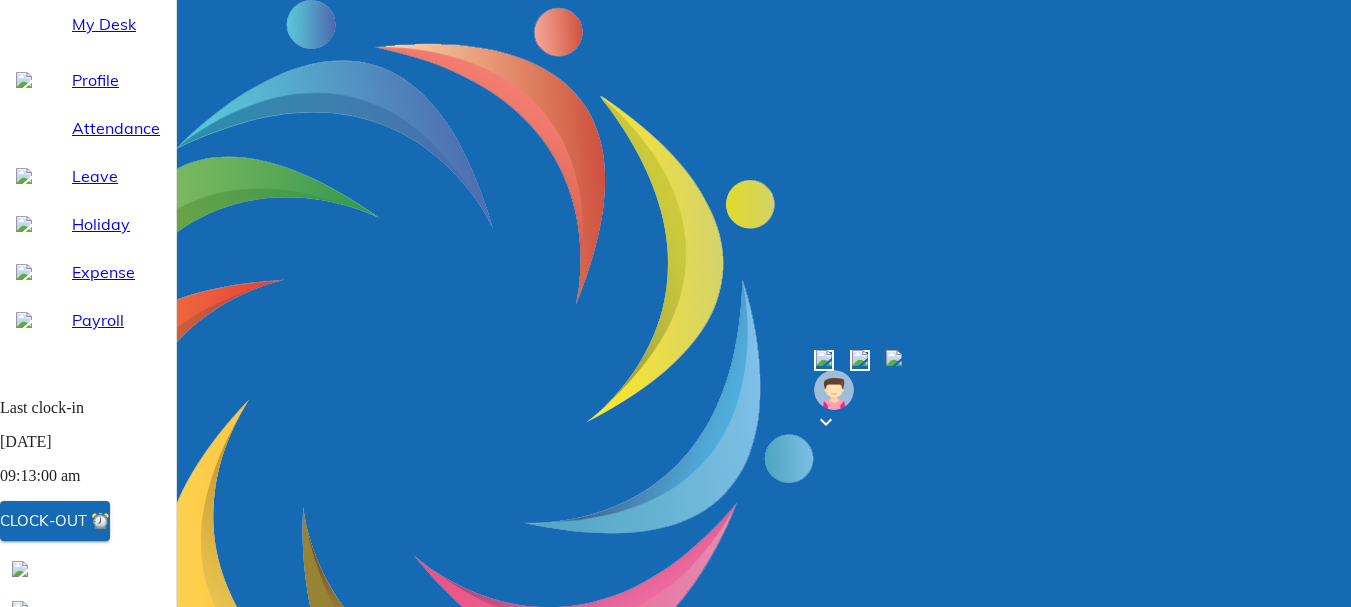 select on "7" 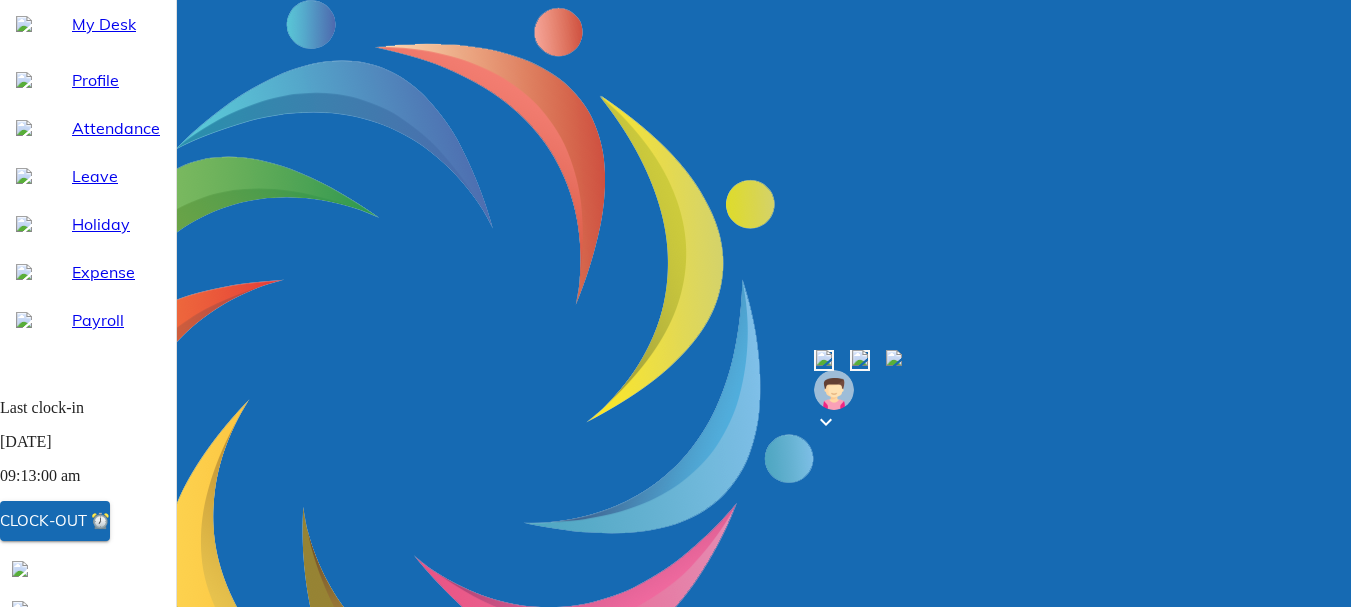 scroll, scrollTop: 200, scrollLeft: 0, axis: vertical 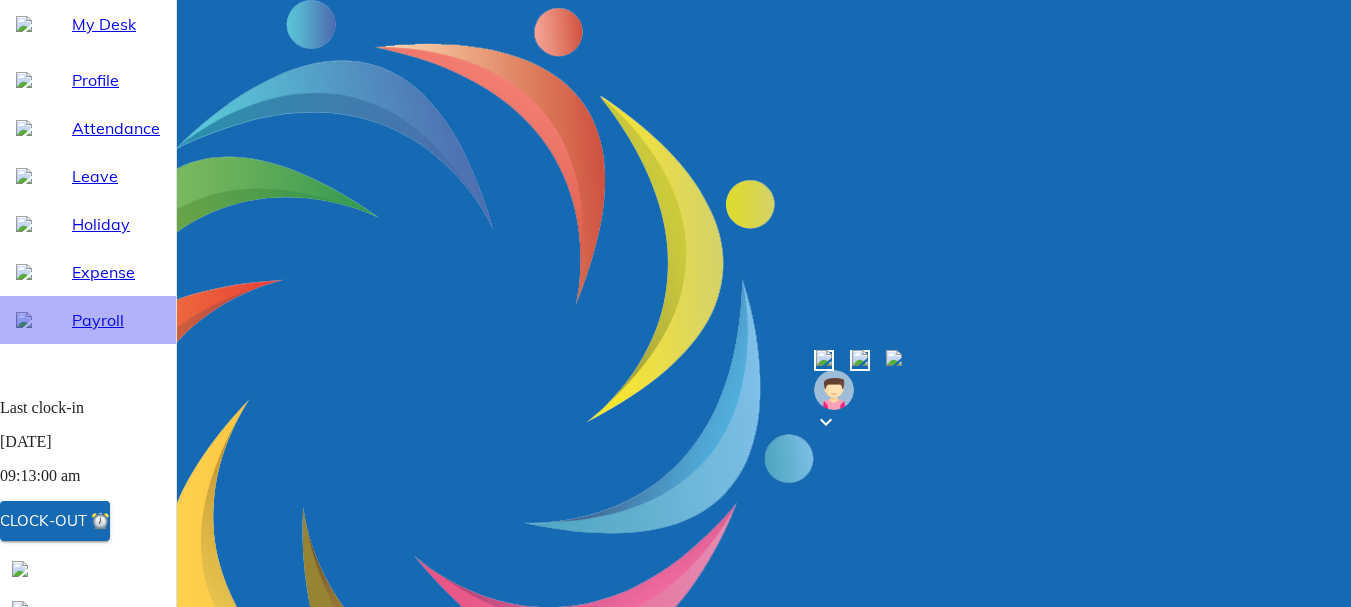 click on "Payroll" at bounding box center [116, 320] 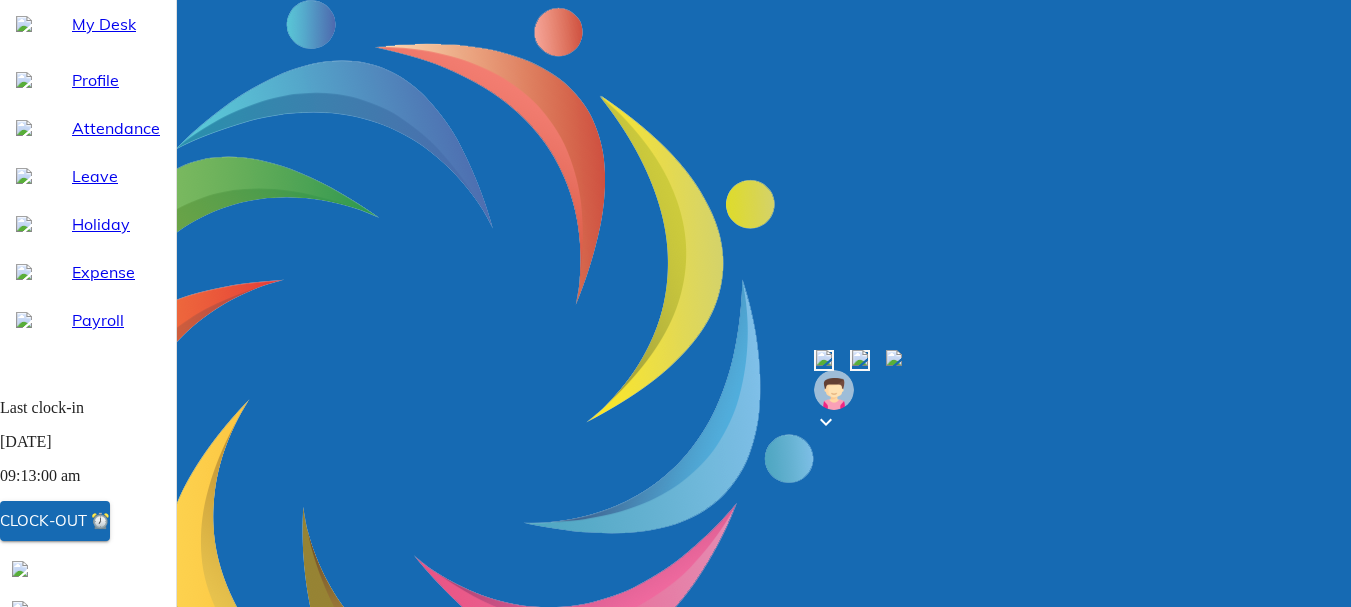 scroll, scrollTop: 0, scrollLeft: 0, axis: both 